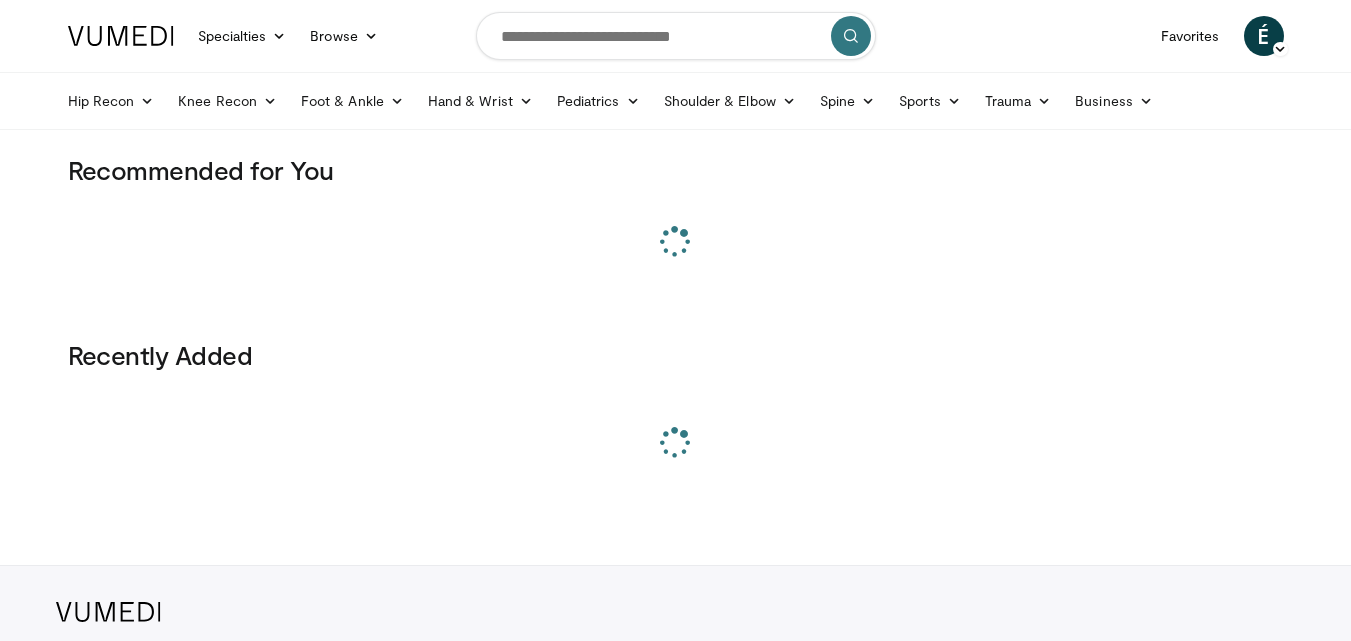 scroll, scrollTop: 0, scrollLeft: 0, axis: both 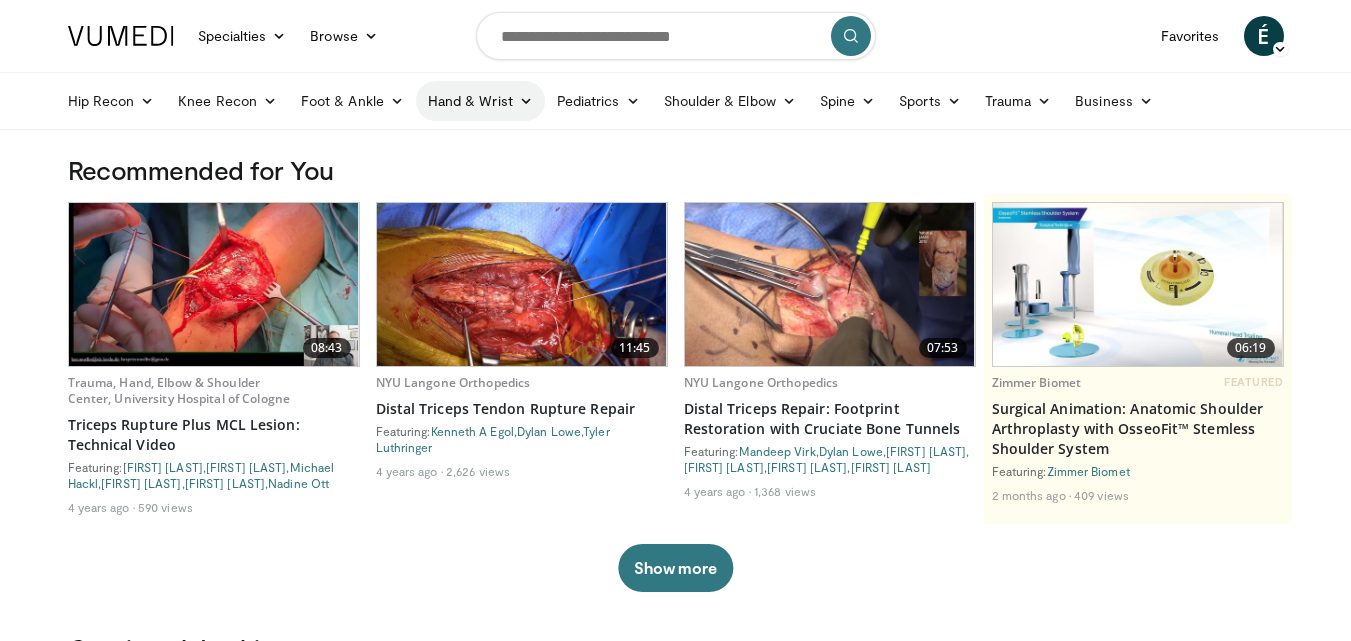 click on "Hand & Wrist" at bounding box center (480, 101) 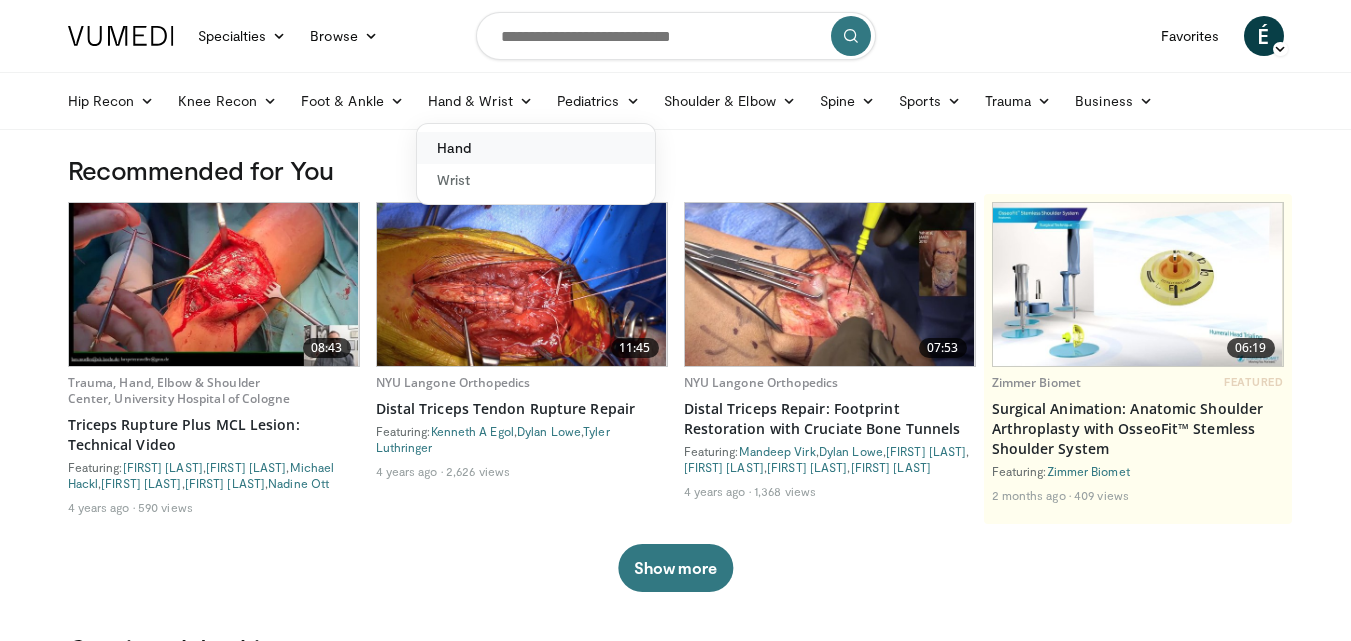 click on "Hand" at bounding box center [536, 148] 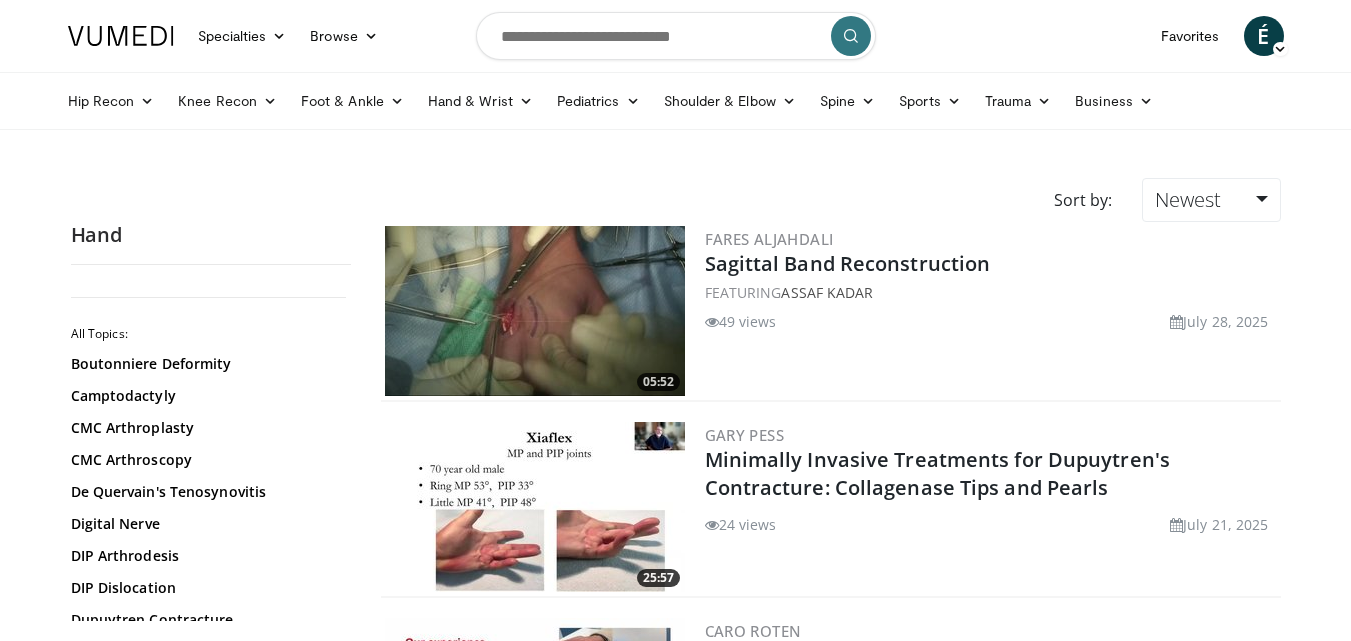 scroll, scrollTop: 0, scrollLeft: 0, axis: both 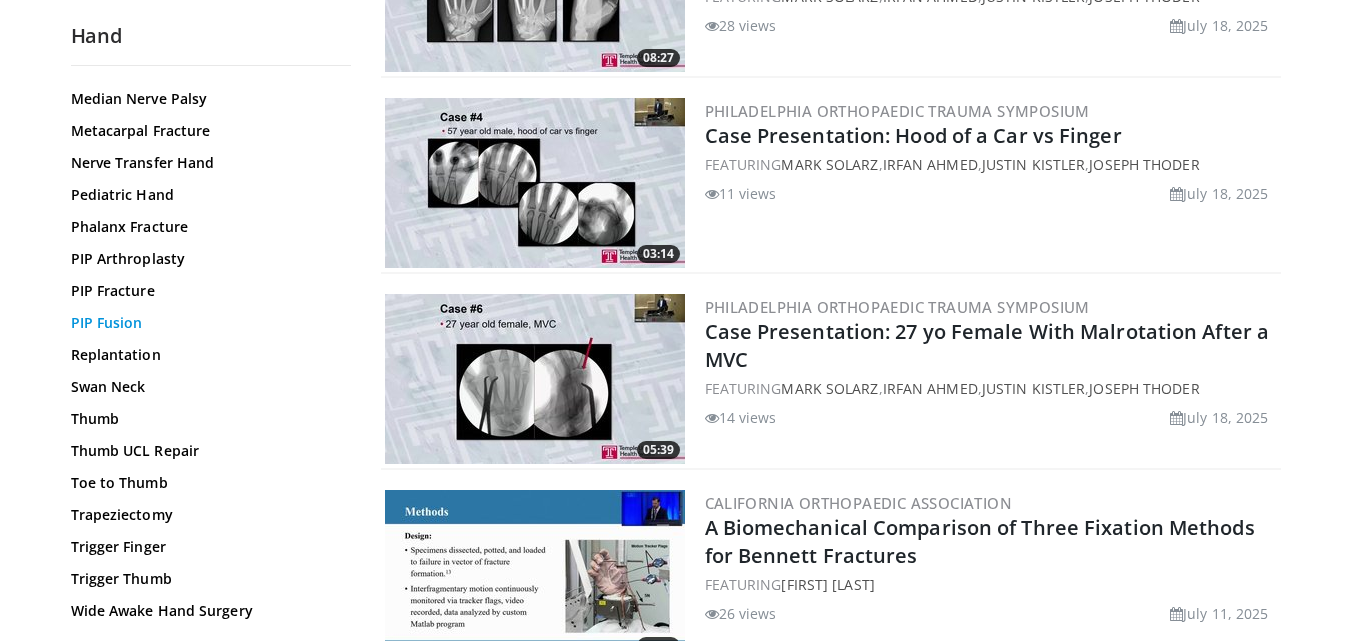 click on "PIP Fusion" at bounding box center (206, 323) 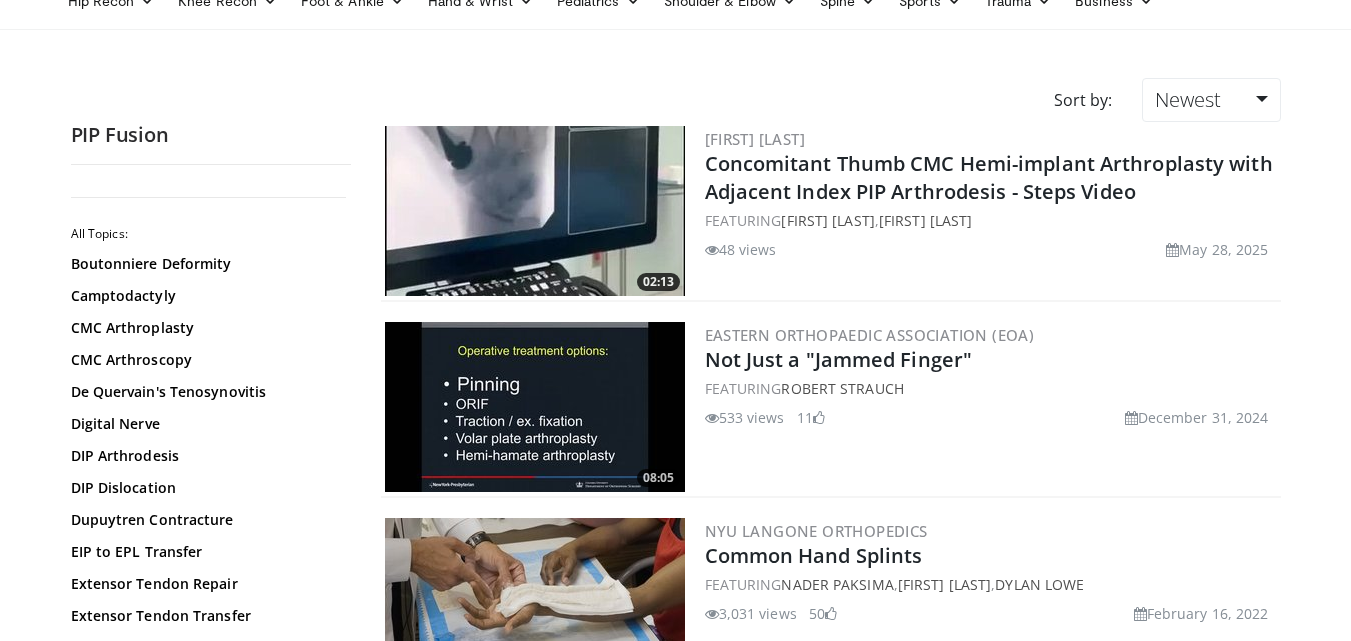 scroll, scrollTop: 0, scrollLeft: 0, axis: both 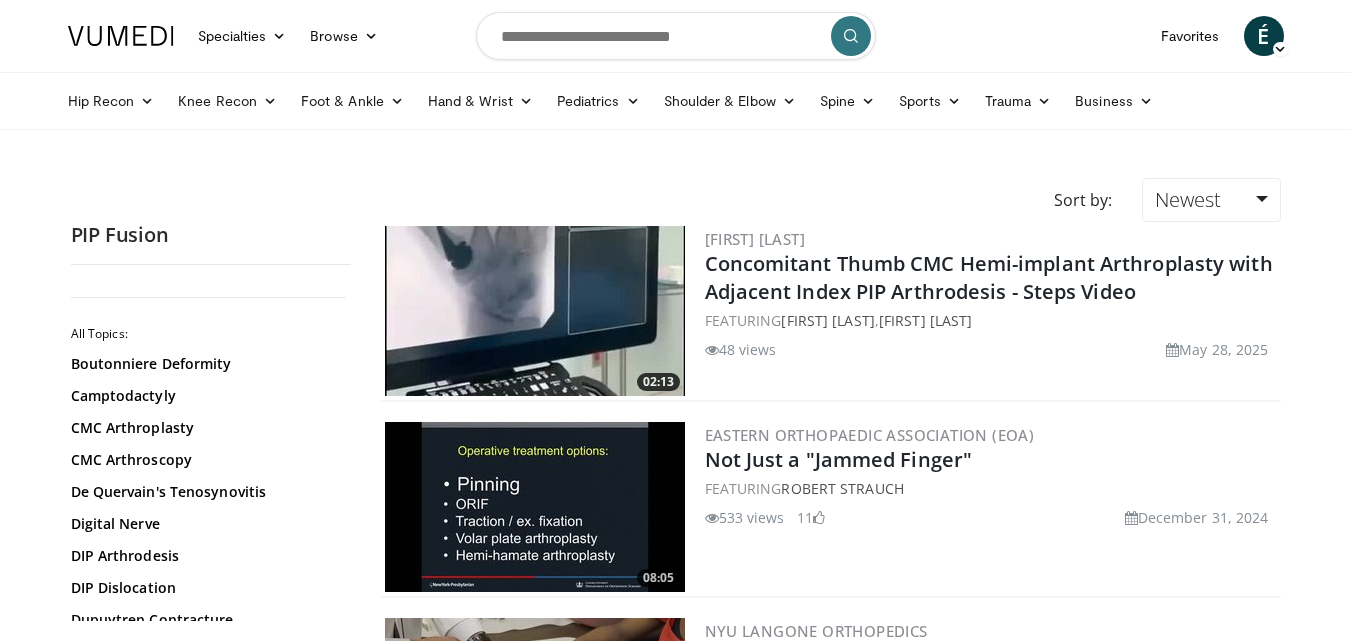 click at bounding box center (535, 311) 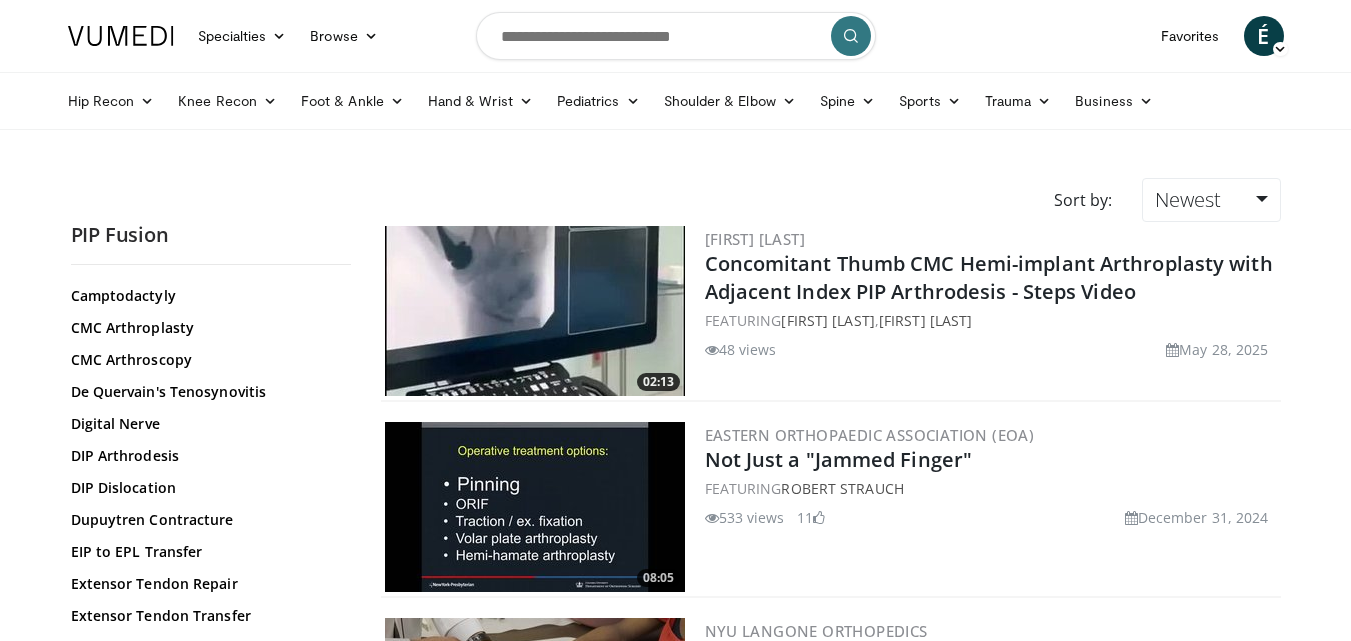 scroll, scrollTop: 200, scrollLeft: 0, axis: vertical 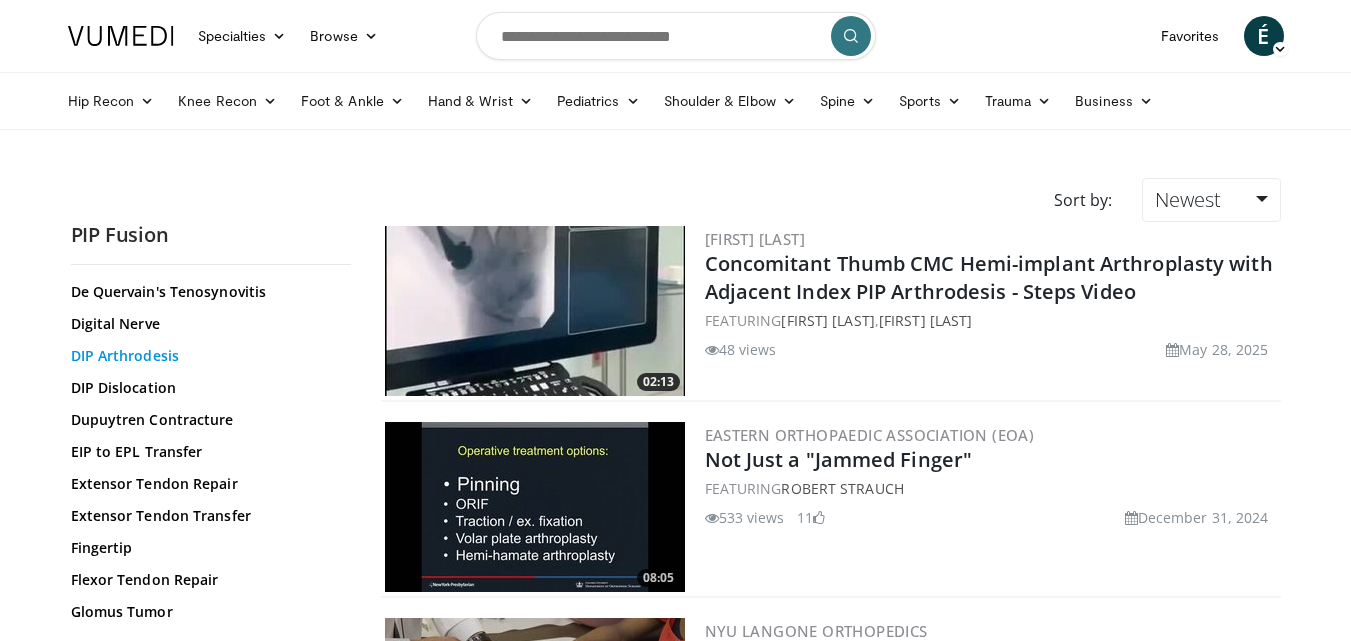 click on "DIP Arthrodesis" at bounding box center (206, 356) 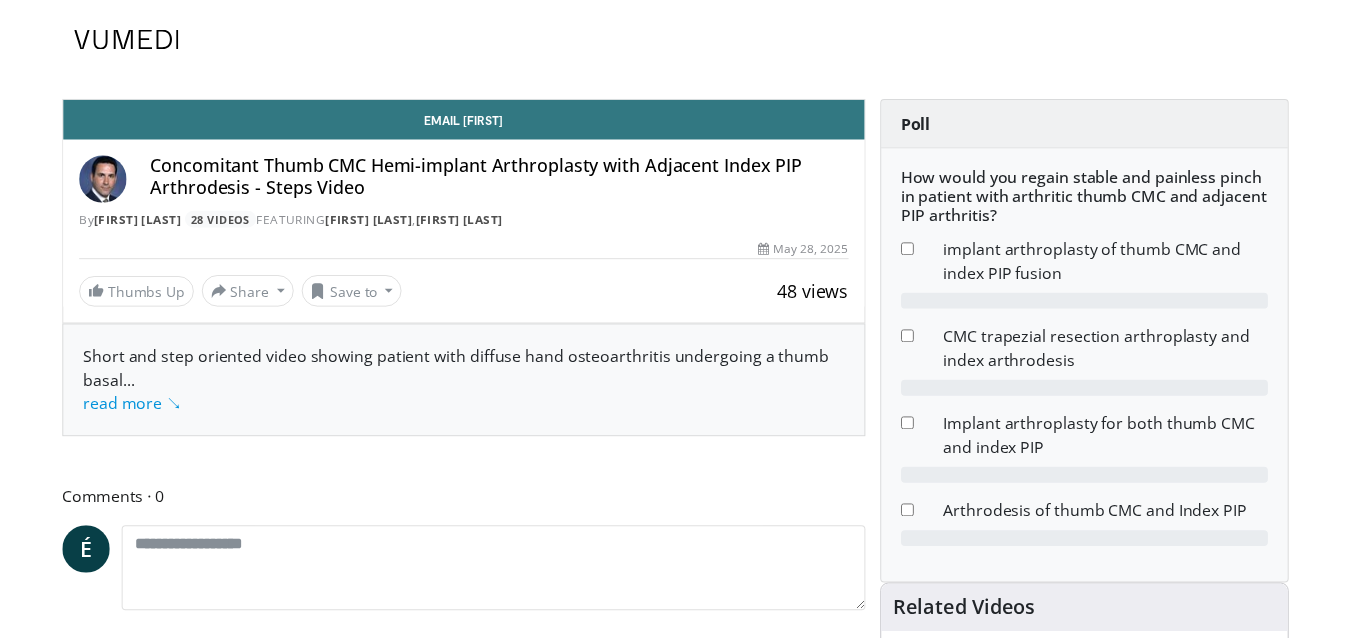 scroll, scrollTop: 0, scrollLeft: 0, axis: both 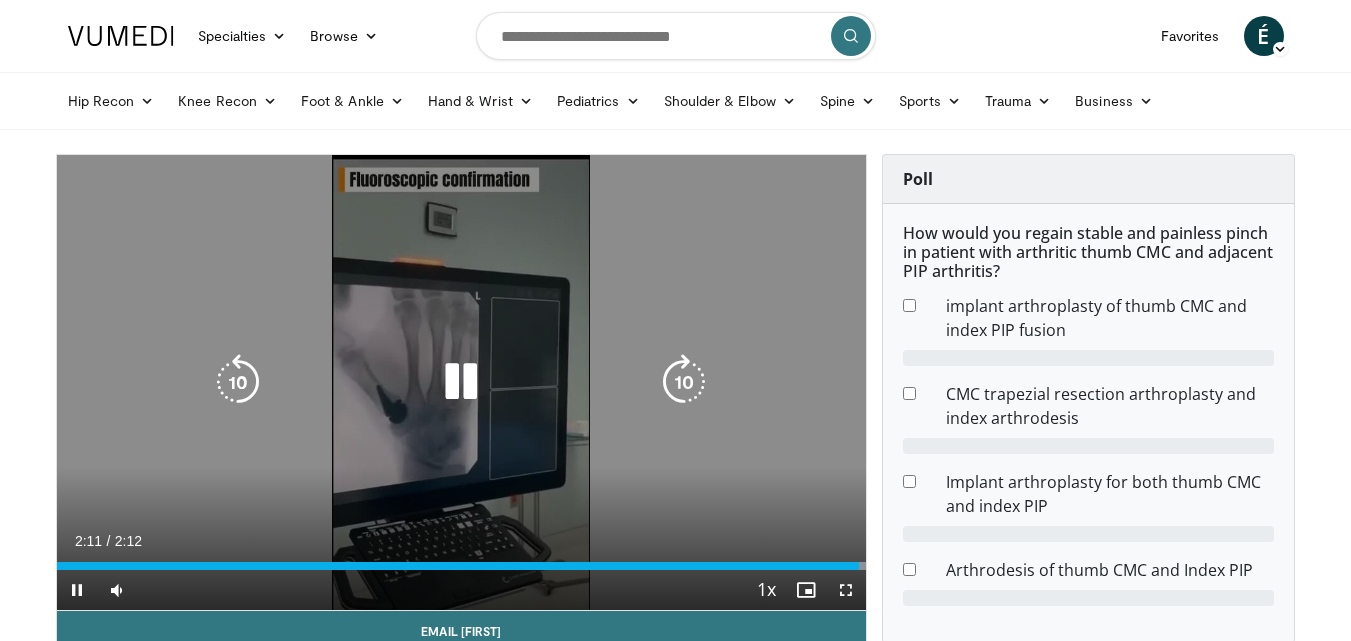 click at bounding box center [461, 382] 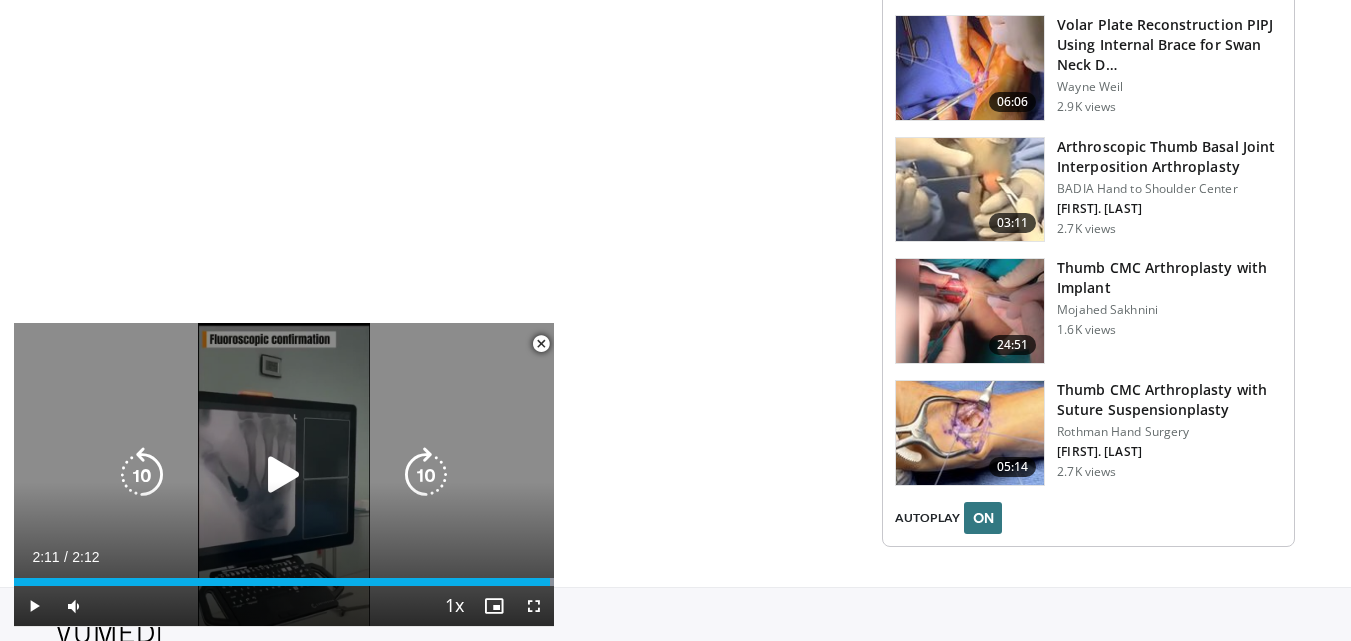 scroll, scrollTop: 2200, scrollLeft: 0, axis: vertical 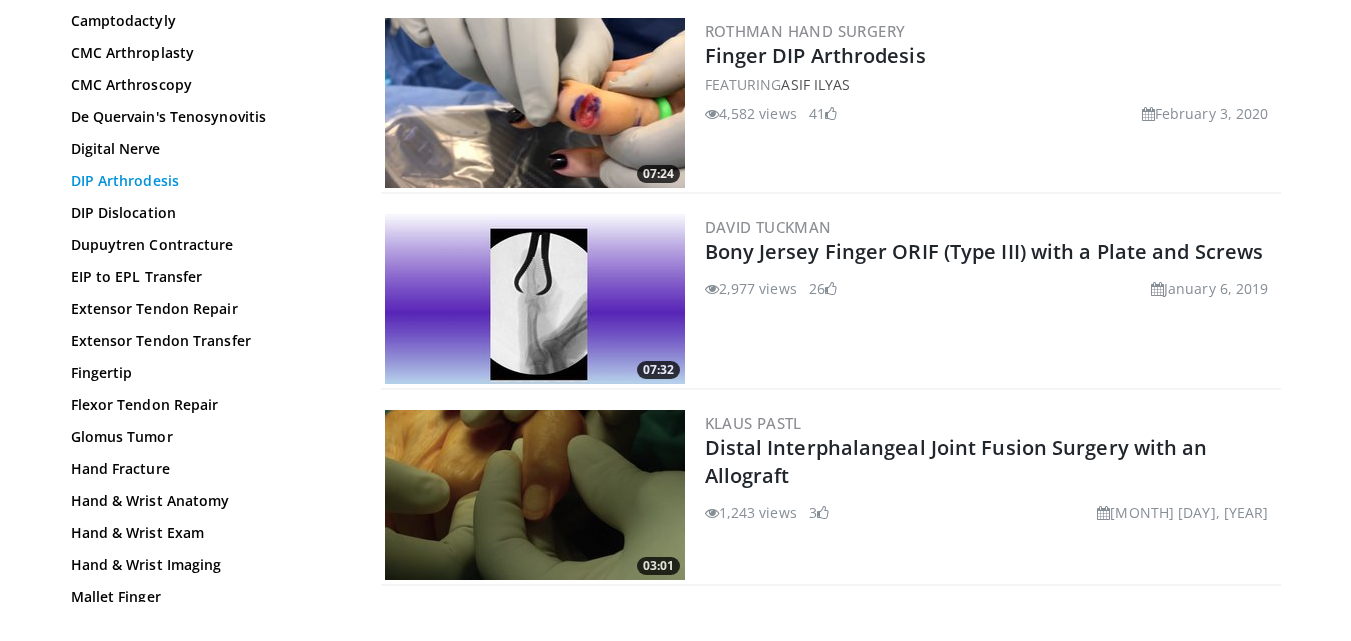 click on "DIP Arthrodesis" at bounding box center (206, 181) 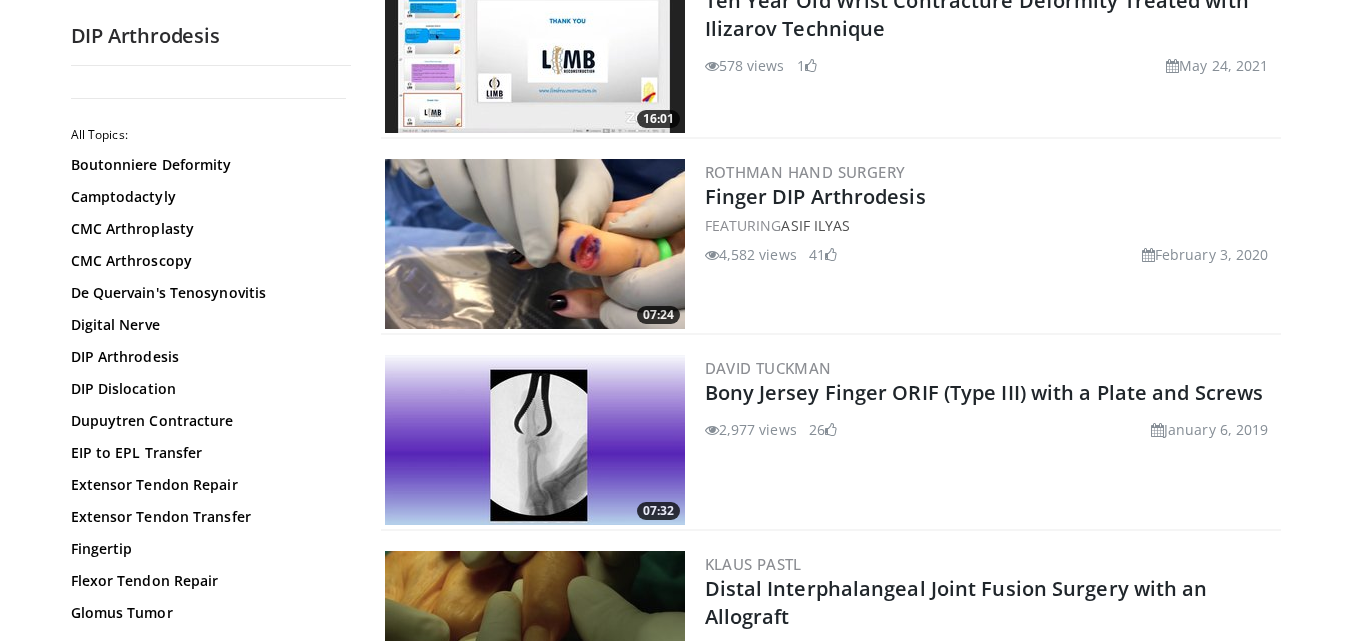 scroll, scrollTop: 259, scrollLeft: 0, axis: vertical 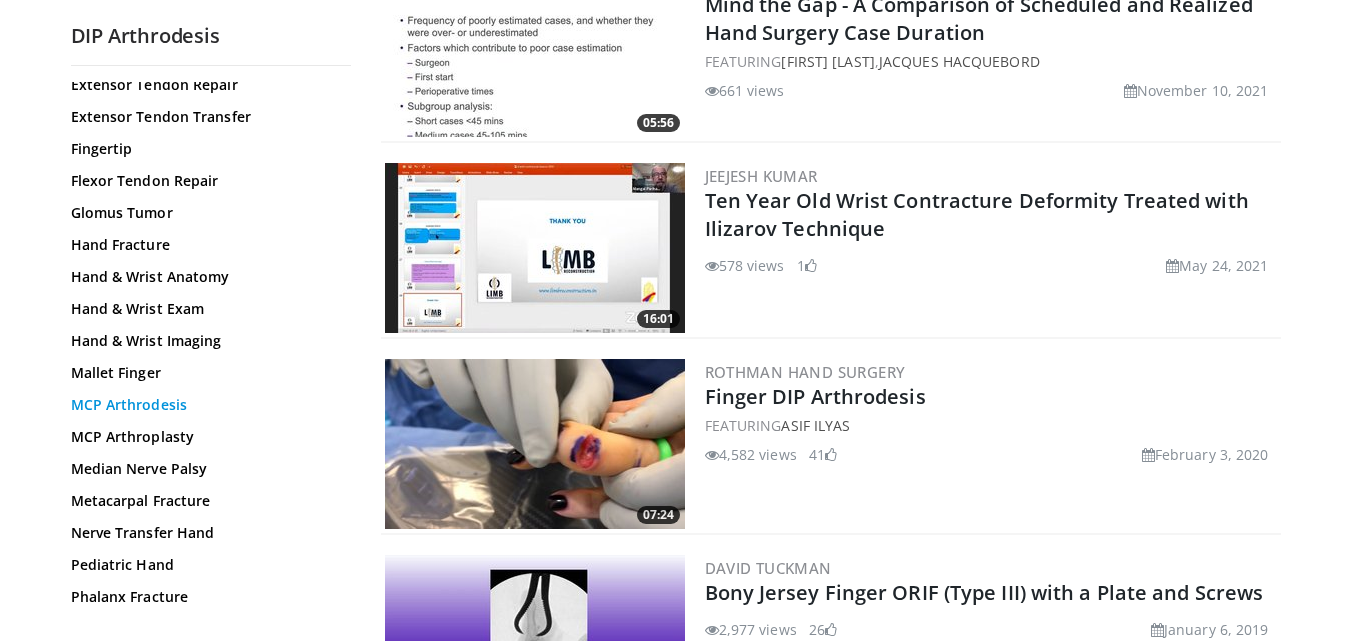 click on "MCP Arthrodesis" at bounding box center [206, 405] 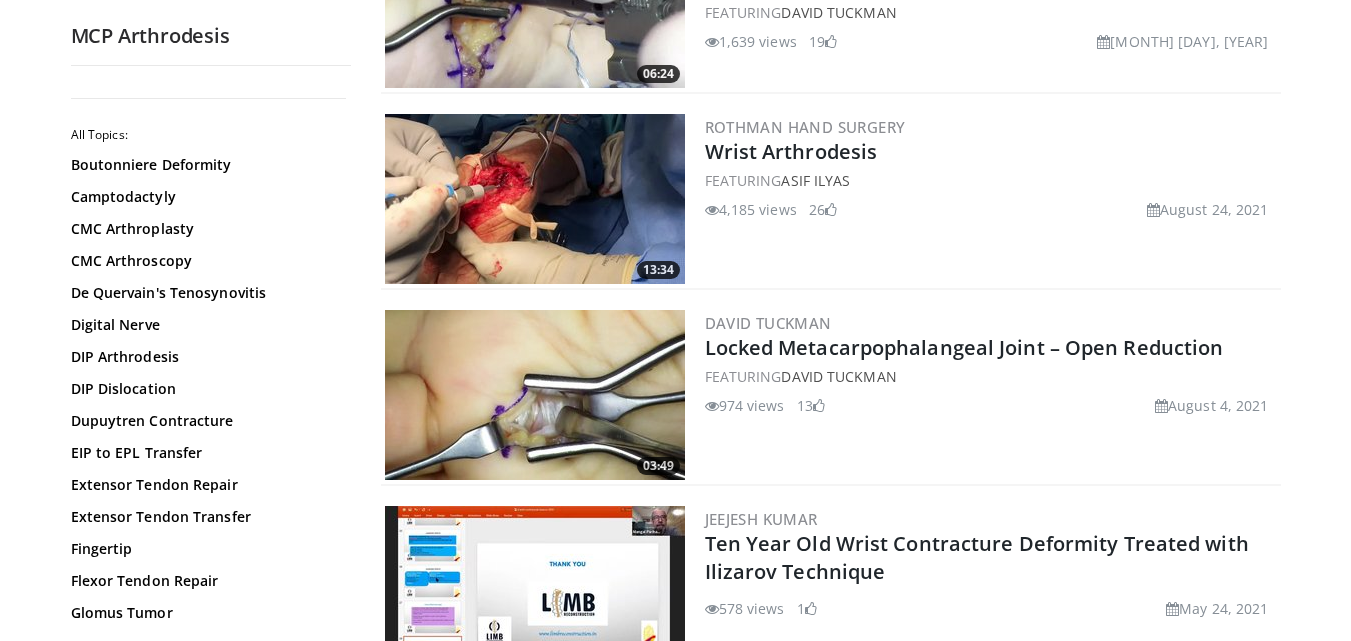 scroll, scrollTop: 600, scrollLeft: 0, axis: vertical 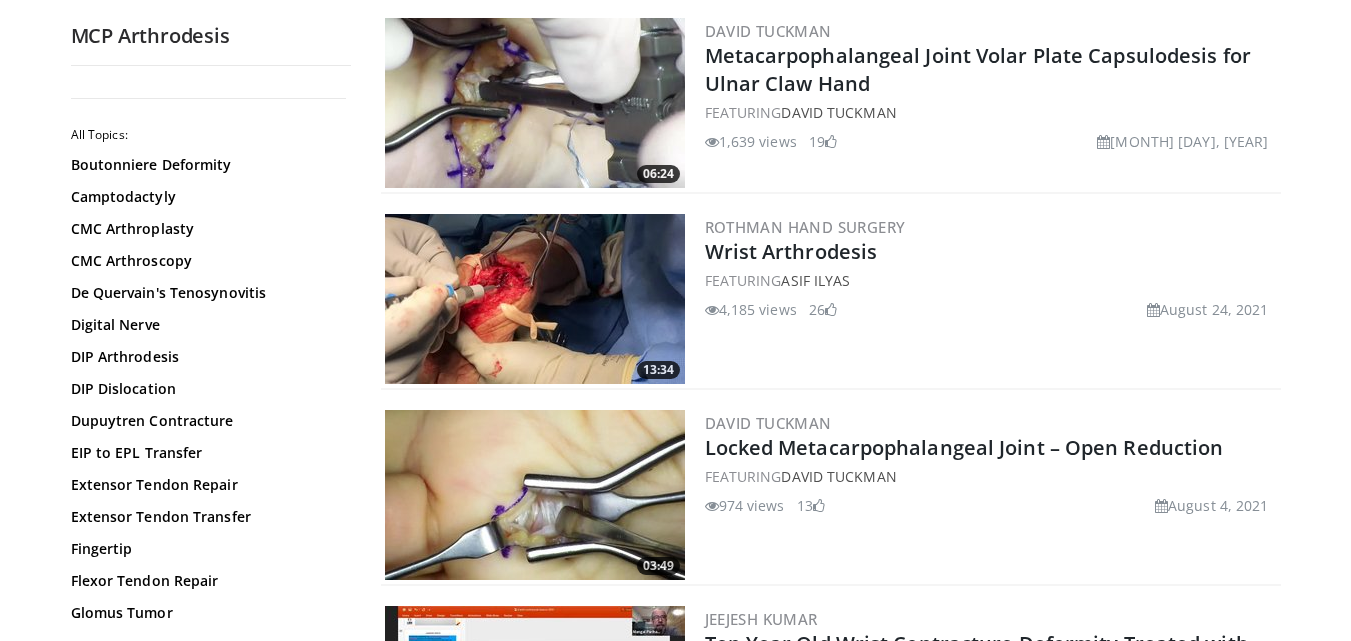 click at bounding box center [535, 299] 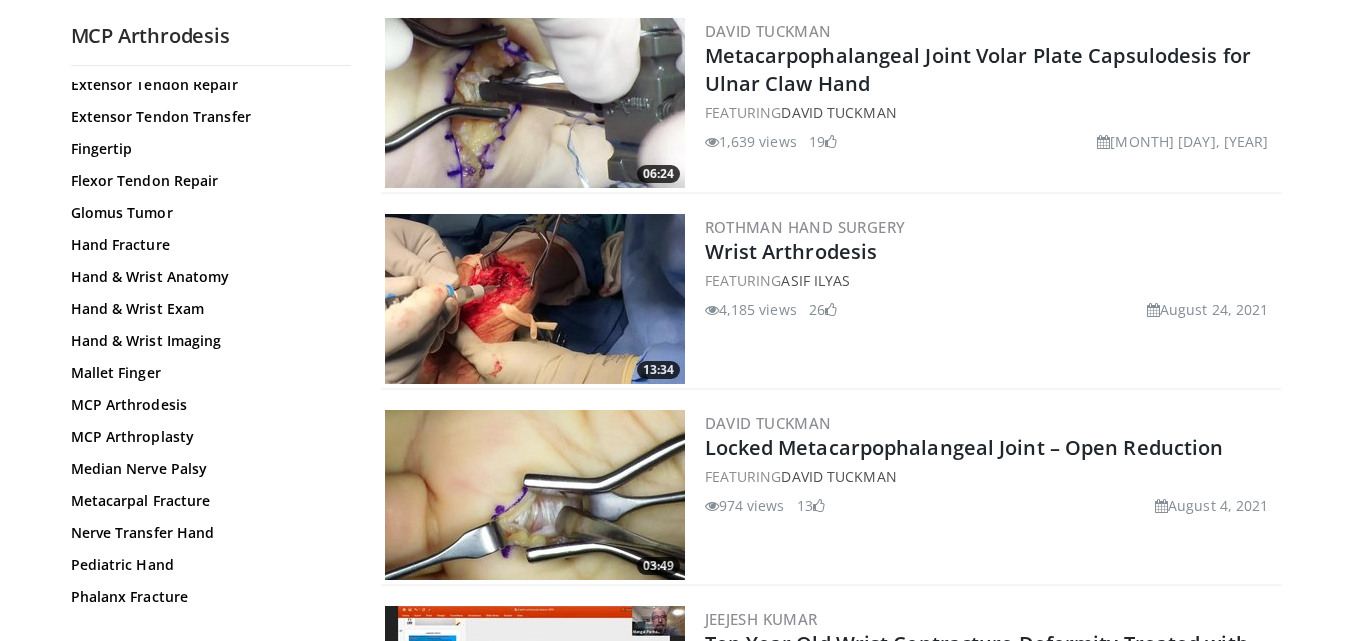 scroll, scrollTop: 500, scrollLeft: 0, axis: vertical 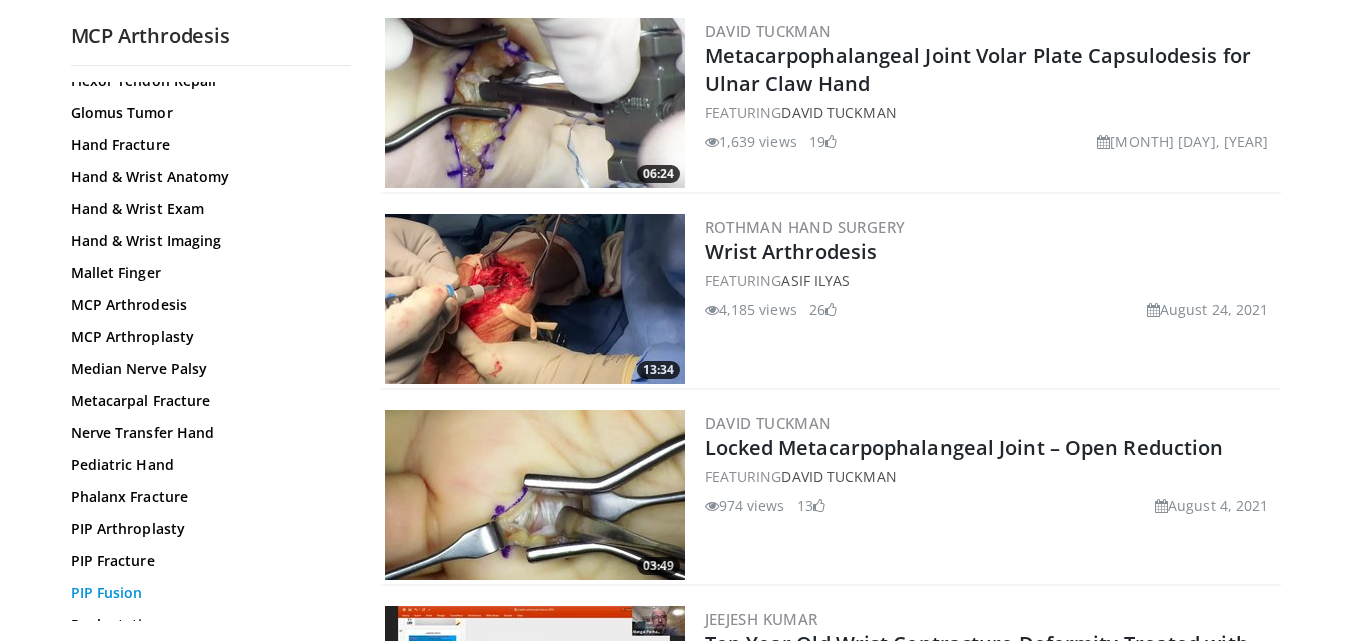 click on "PIP Fusion" at bounding box center (206, 593) 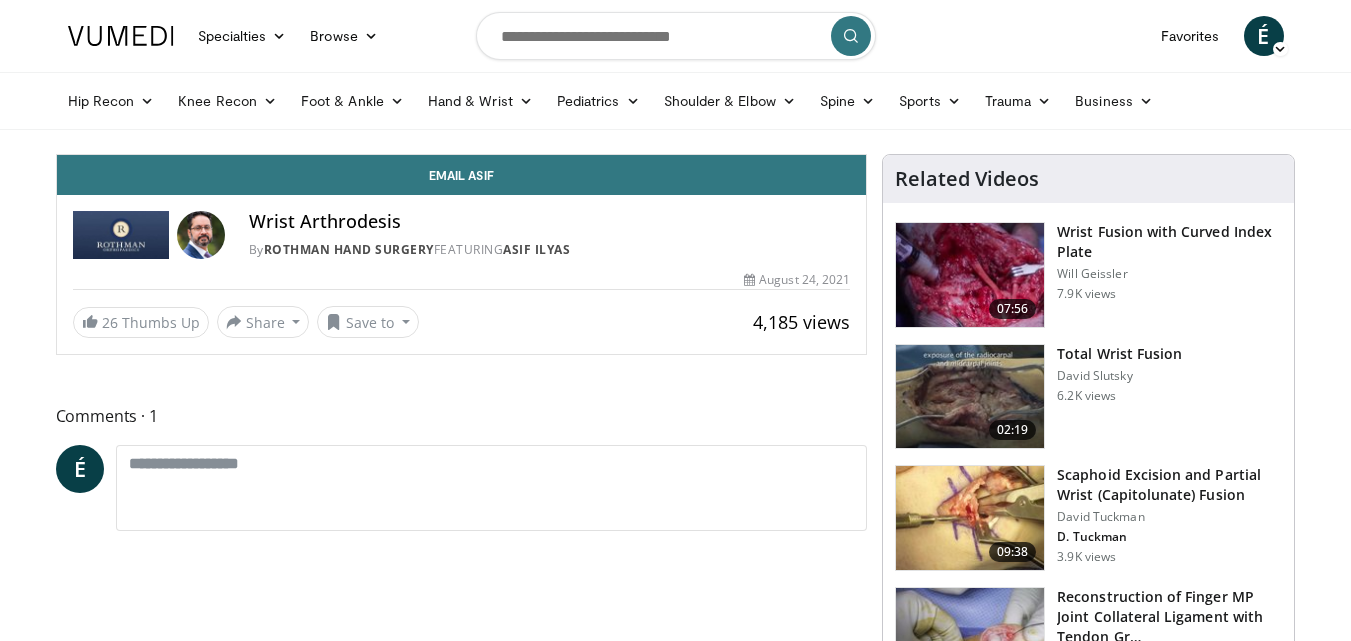 scroll, scrollTop: 0, scrollLeft: 0, axis: both 